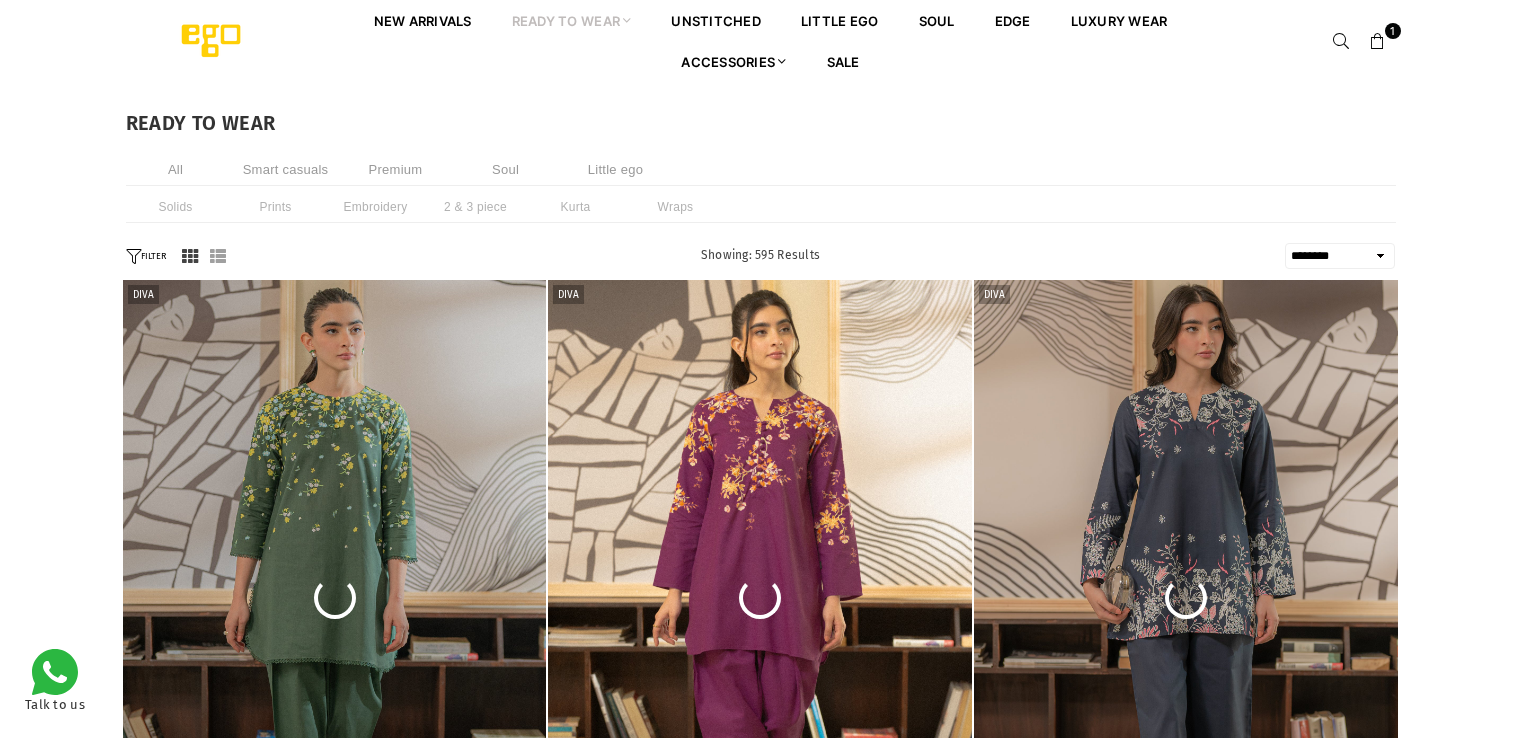 select on "******" 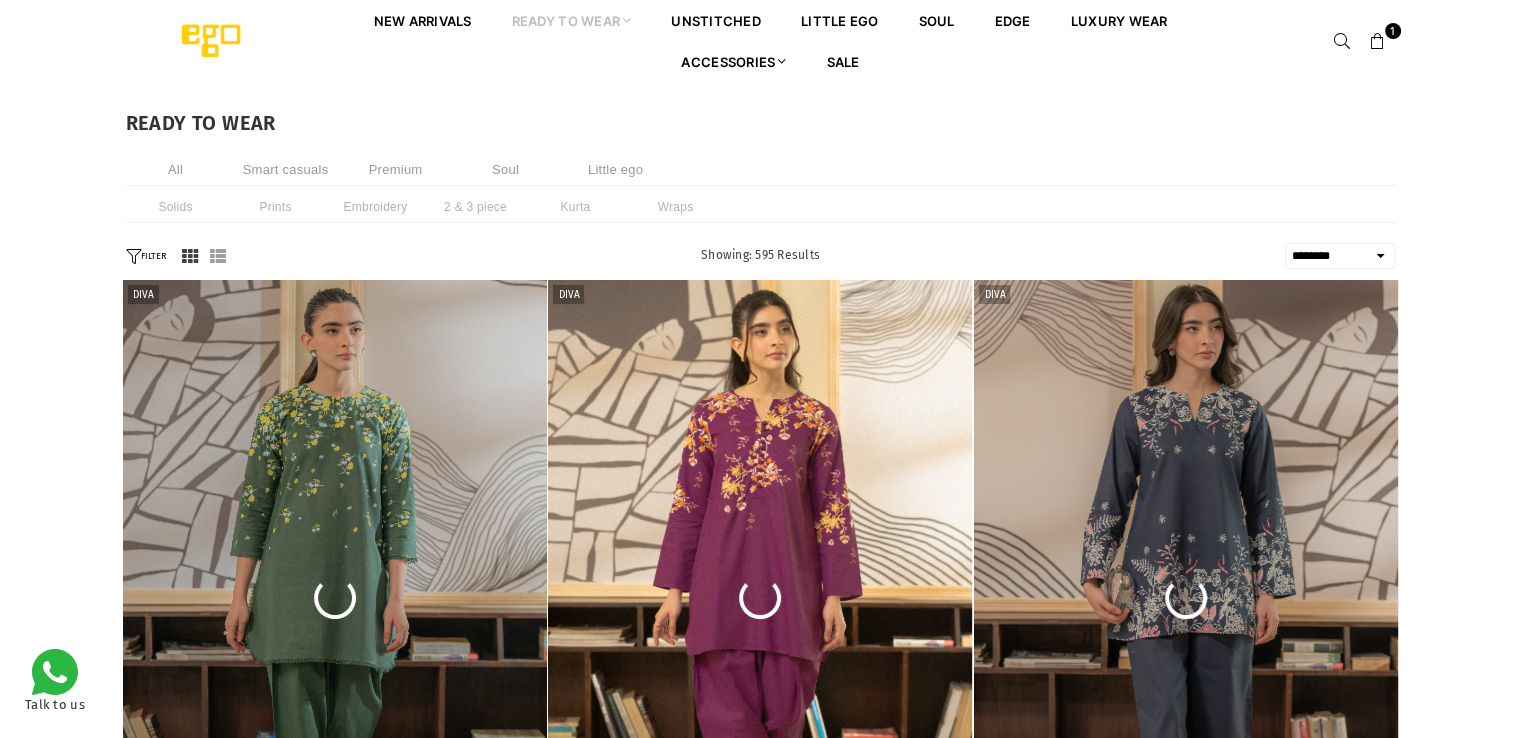 scroll, scrollTop: 0, scrollLeft: 0, axis: both 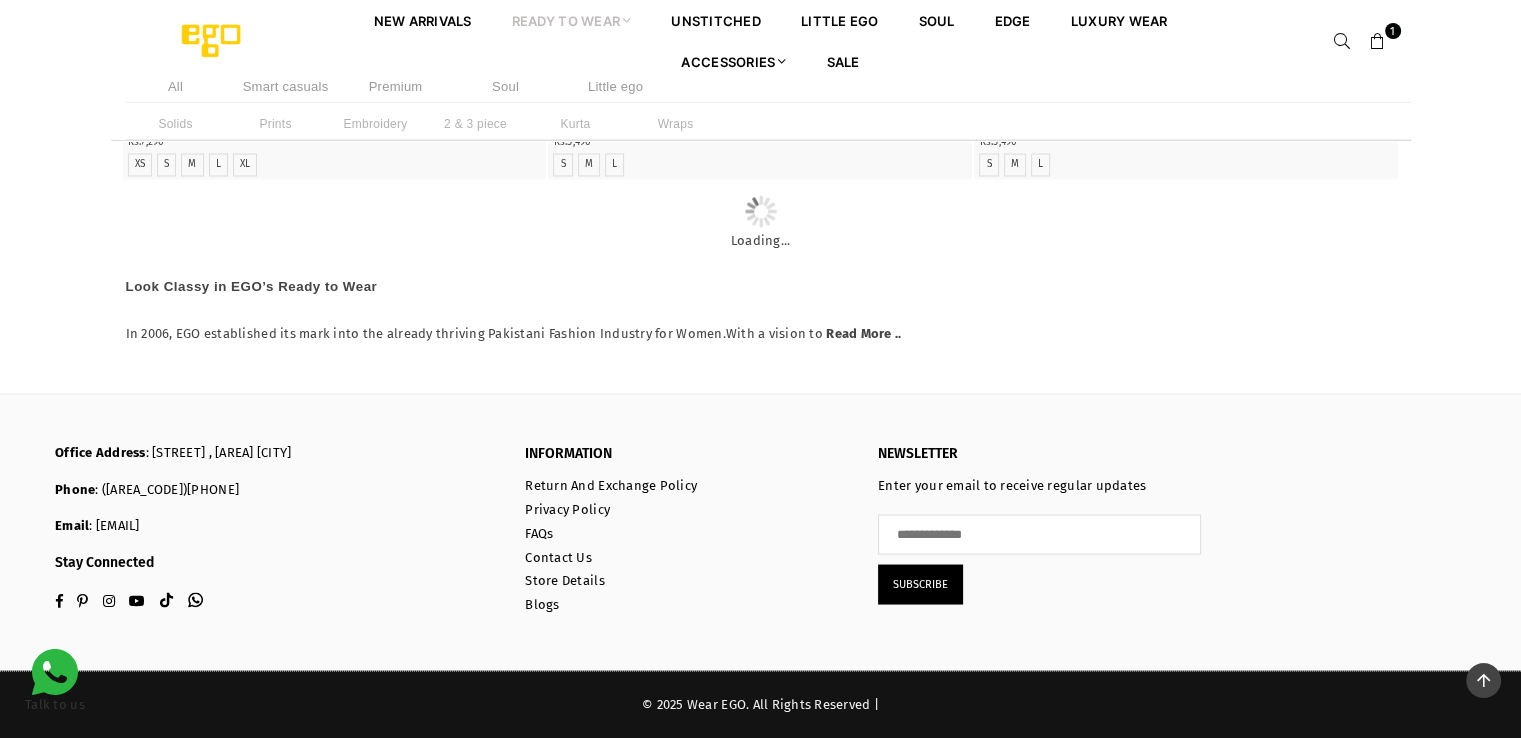 click on "S" at bounding box center (592, -161) 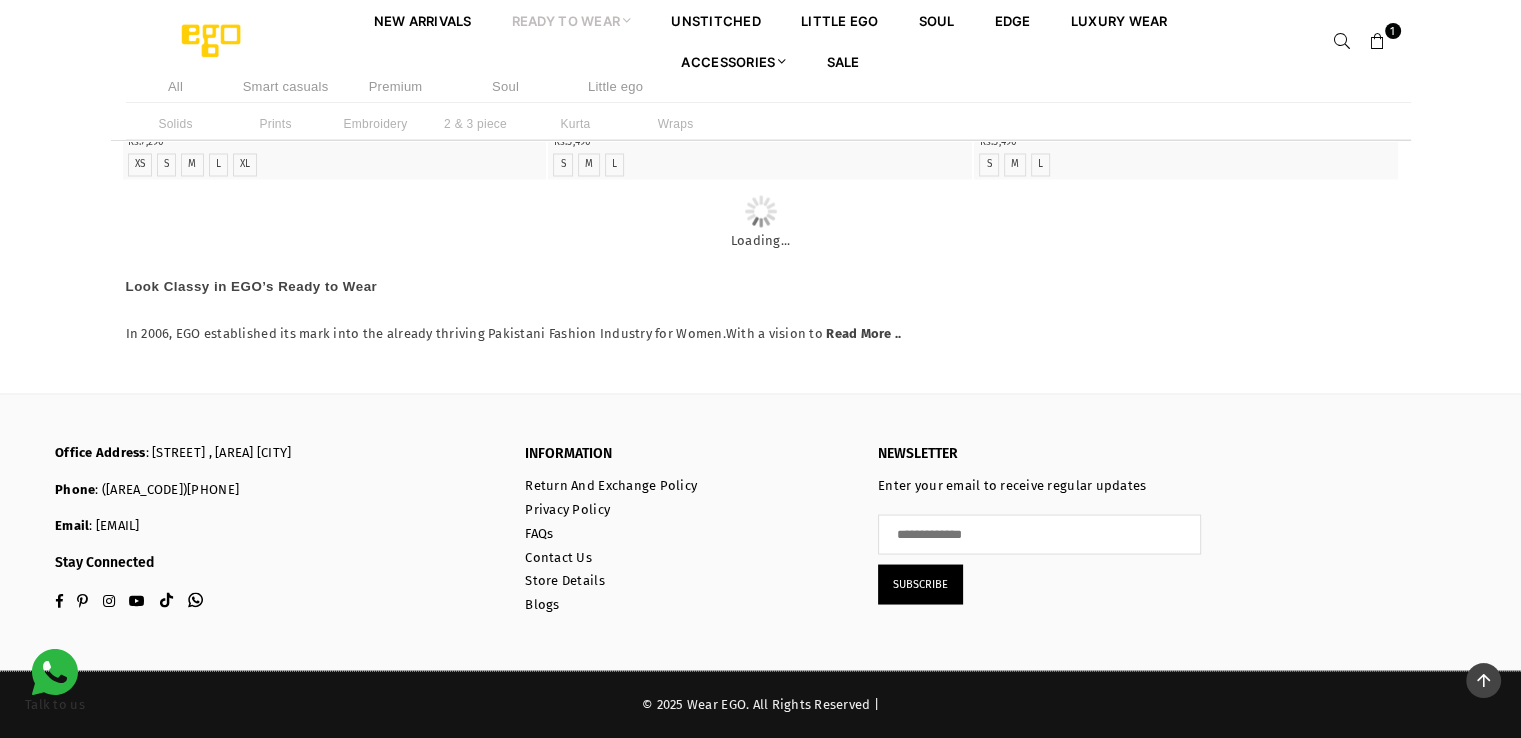 click at bounding box center [1378, 42] 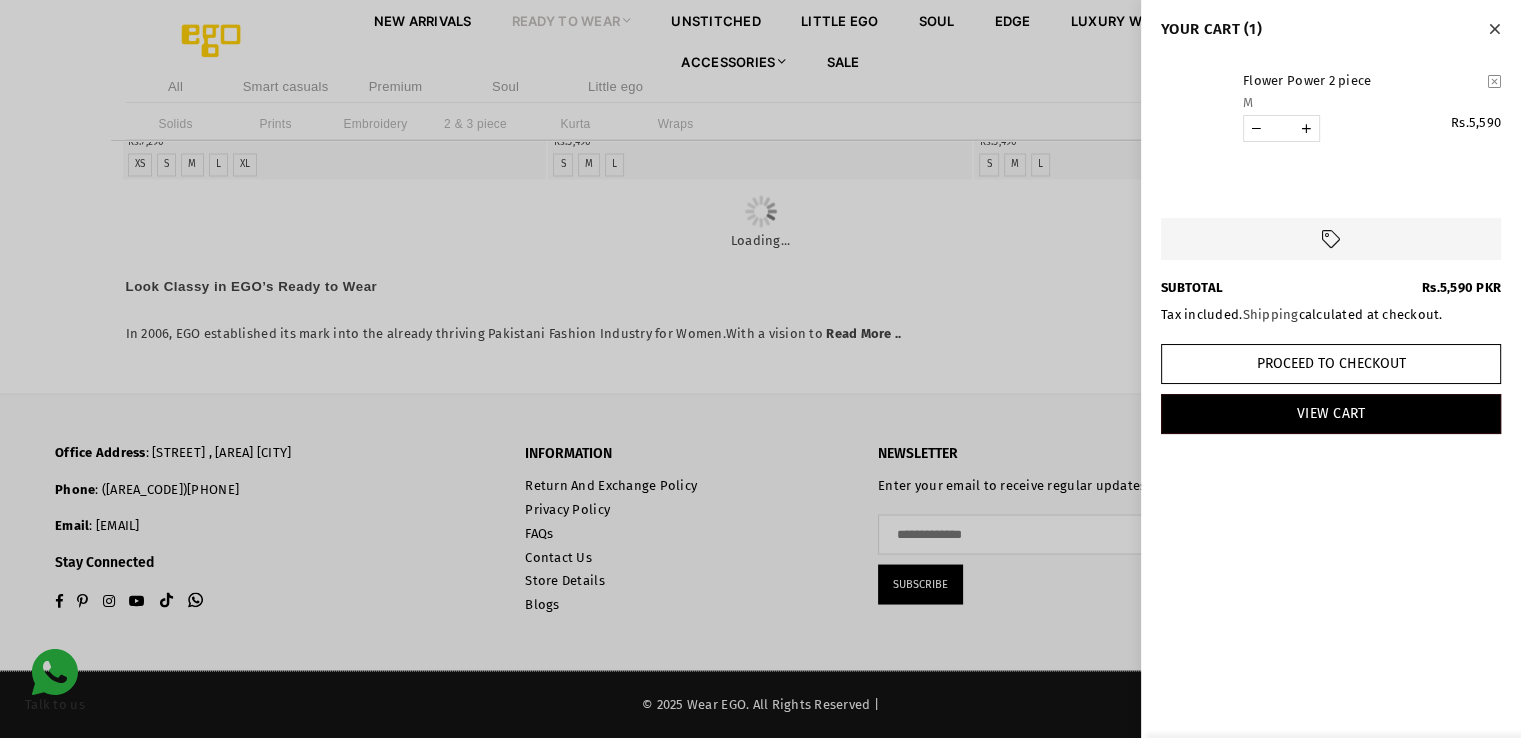 scroll, scrollTop: 7430, scrollLeft: 0, axis: vertical 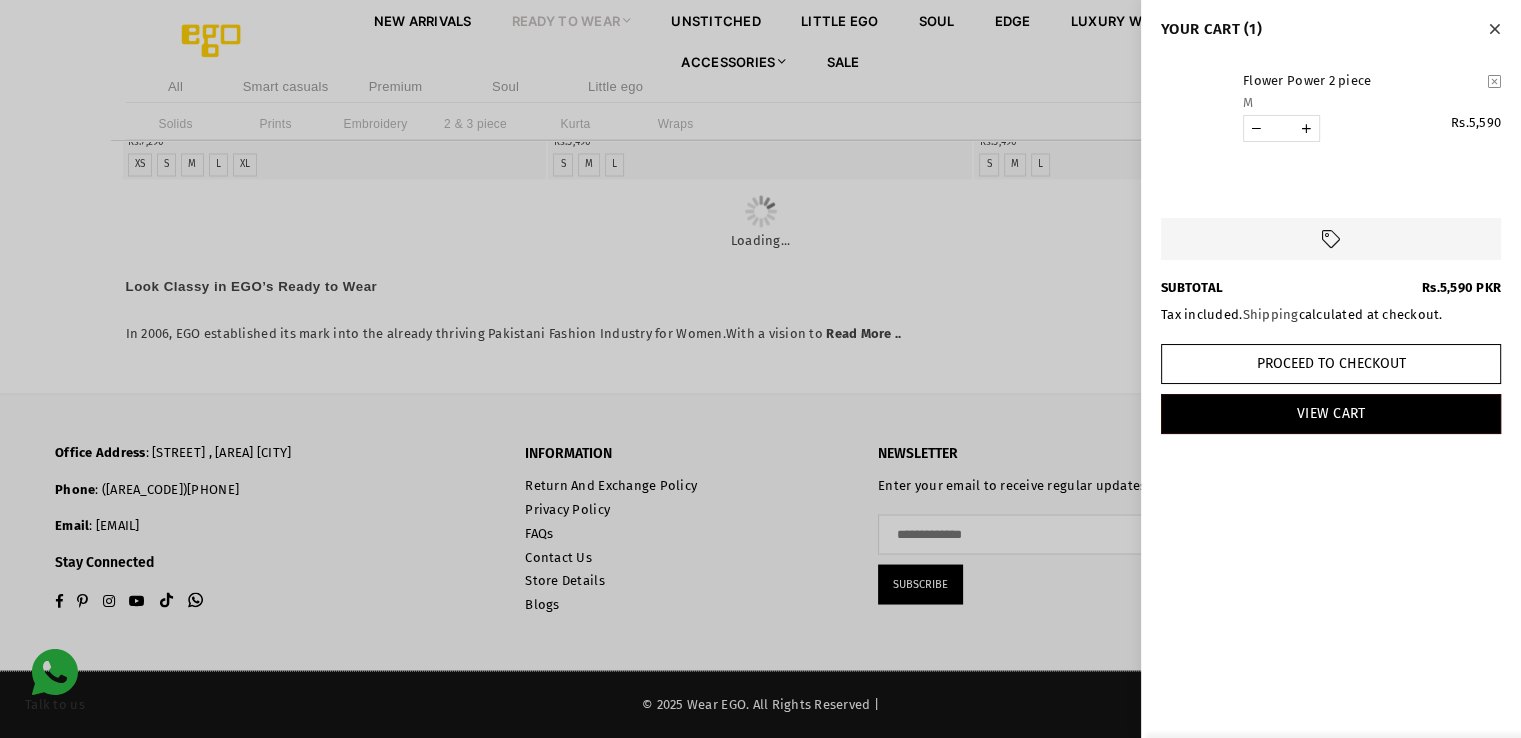 click on "Flower Power 2 piece" at bounding box center [1362, 81] 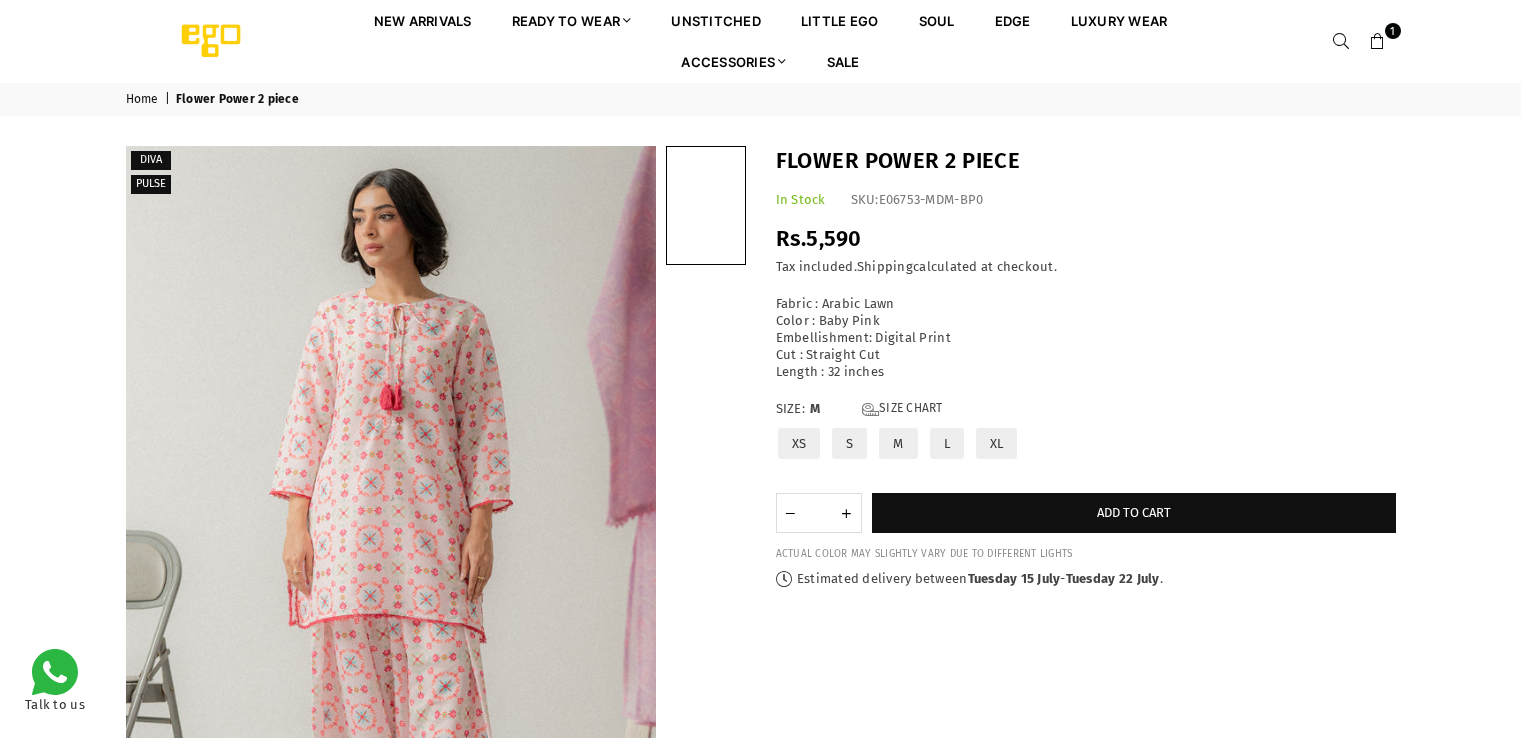 scroll, scrollTop: 0, scrollLeft: 0, axis: both 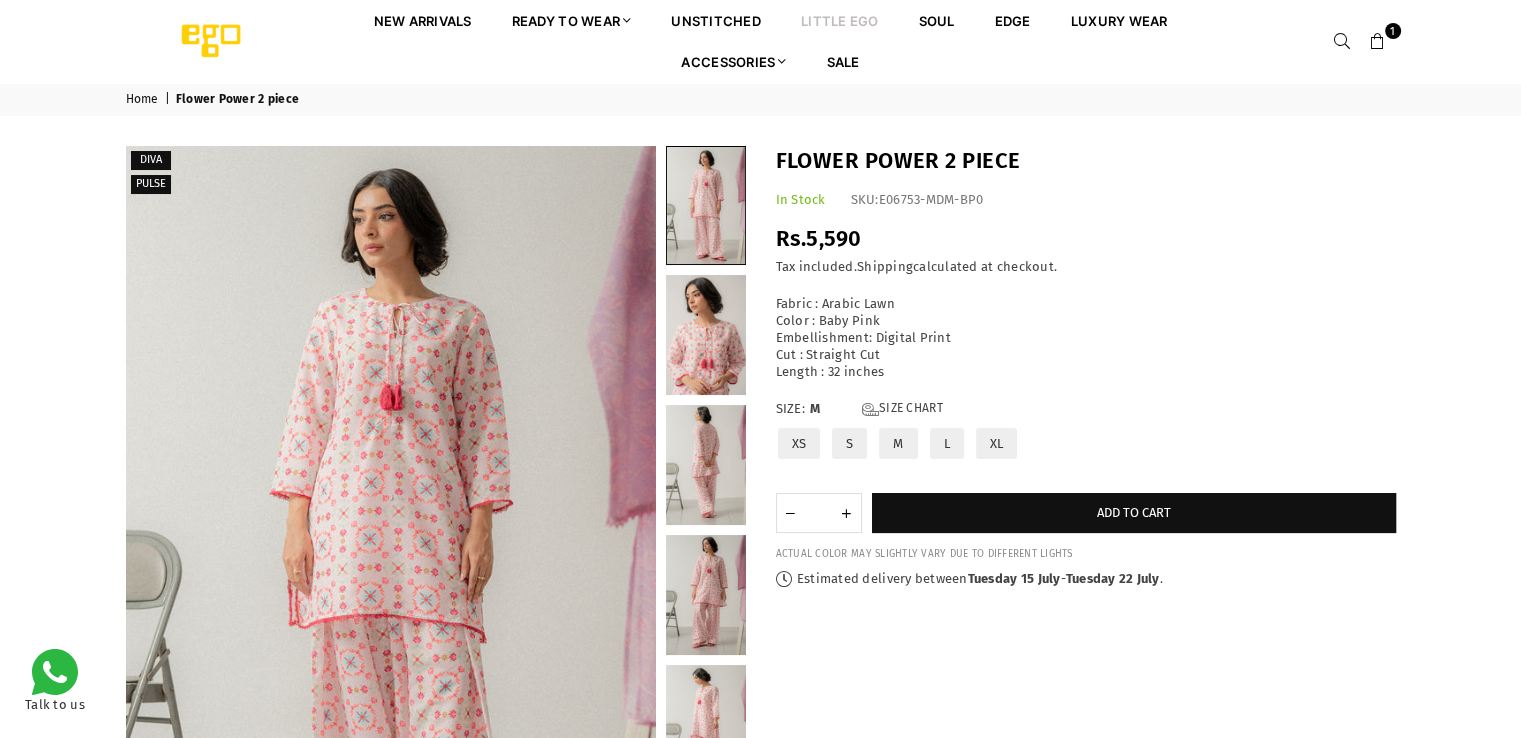 click on "Little EGO" at bounding box center (840, 20) 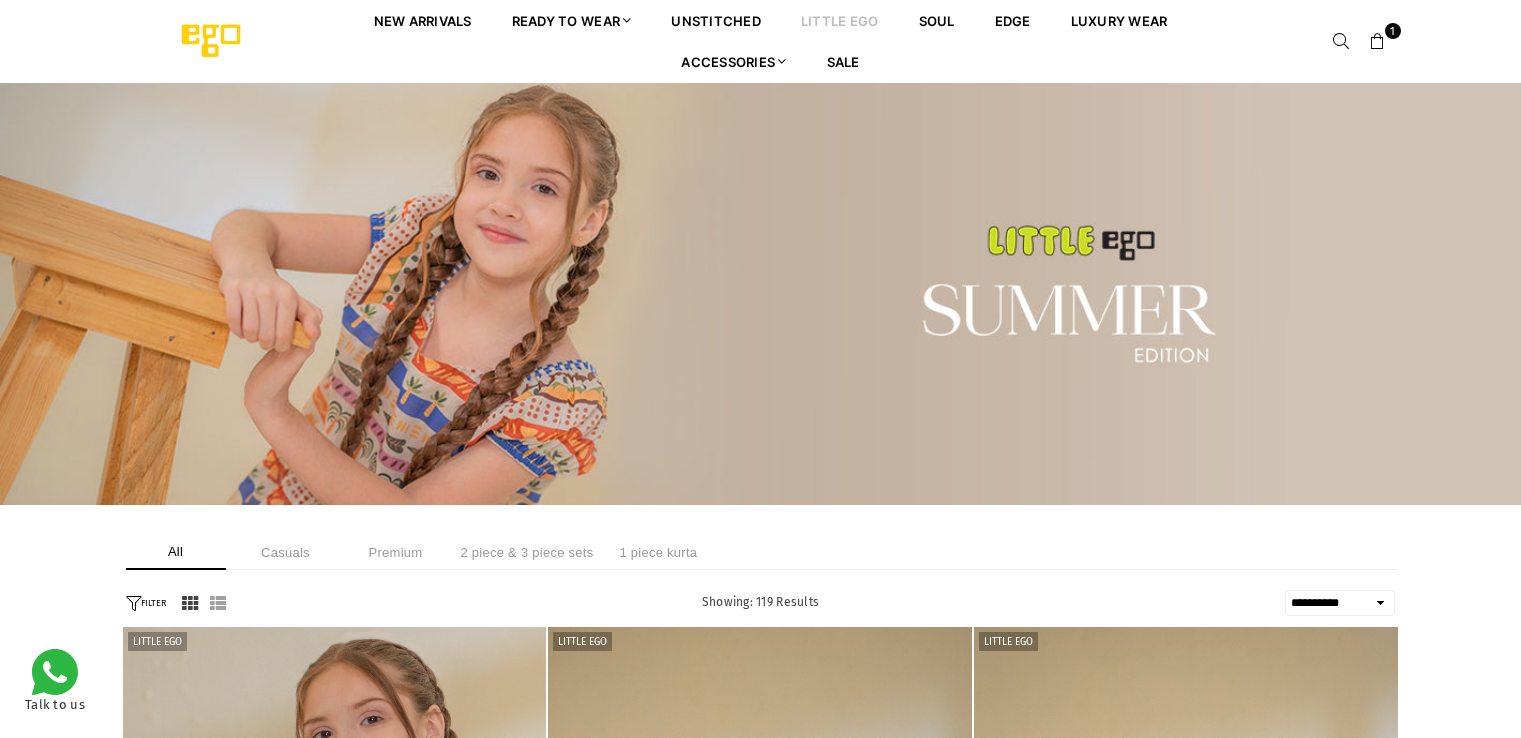 select on "**********" 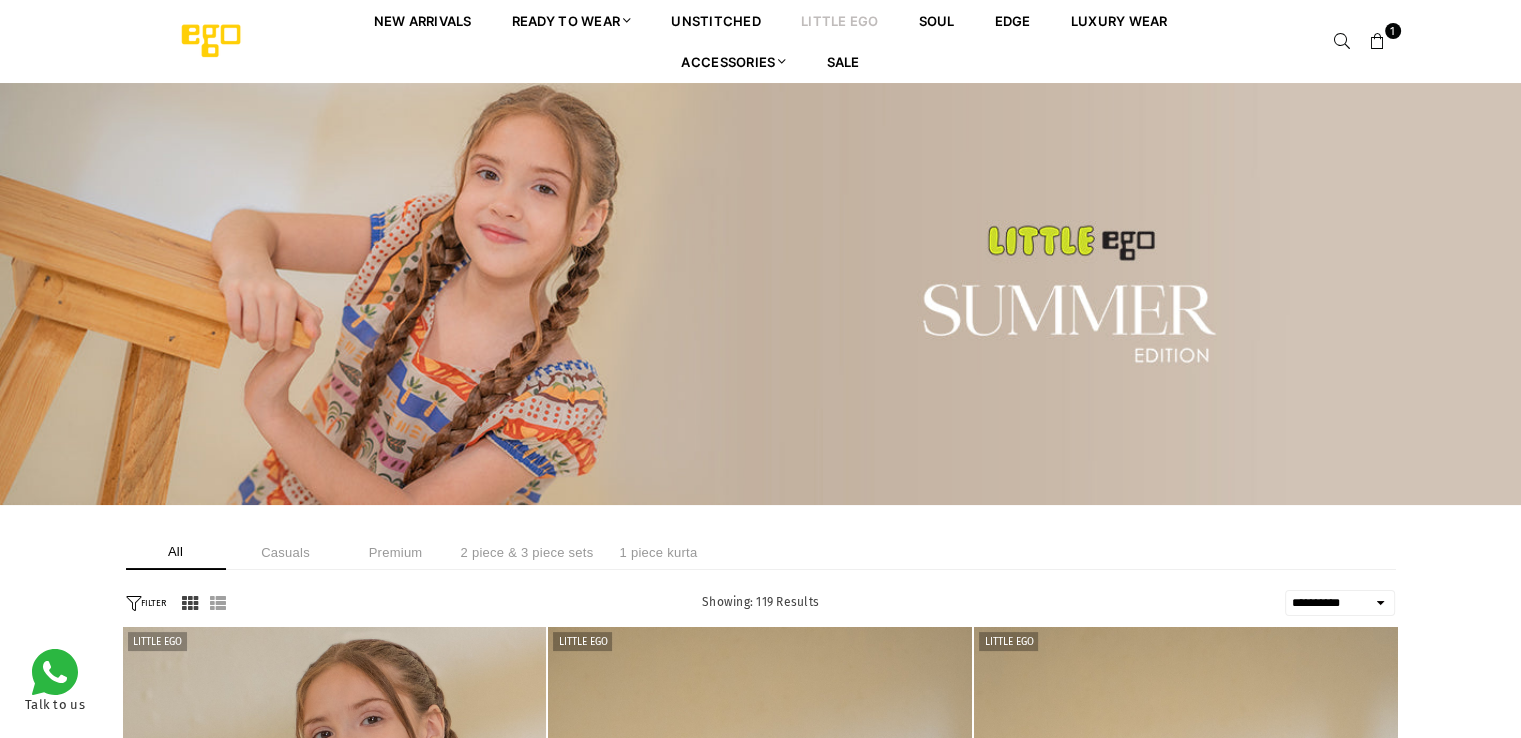scroll, scrollTop: 0, scrollLeft: 0, axis: both 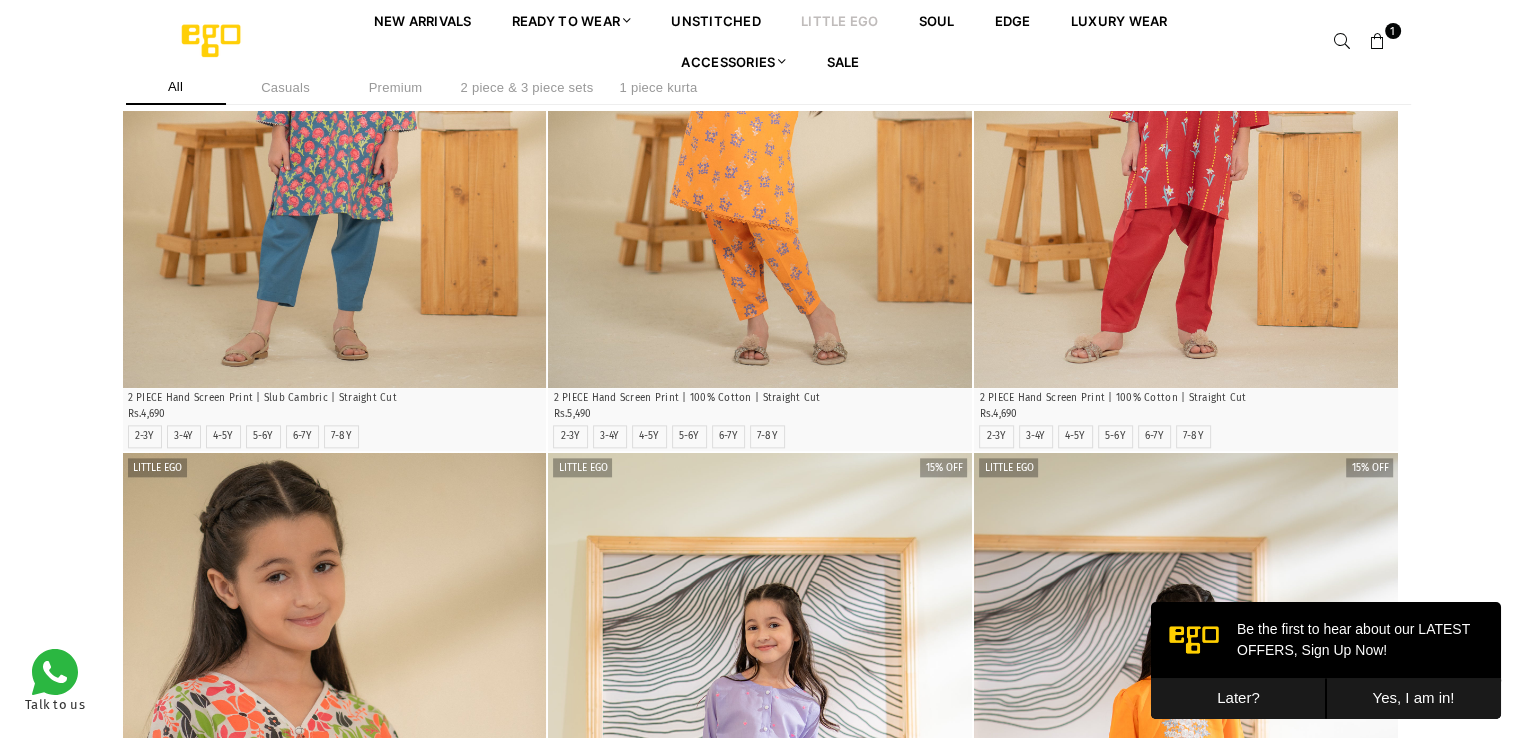 click on "1" at bounding box center [1378, 41] 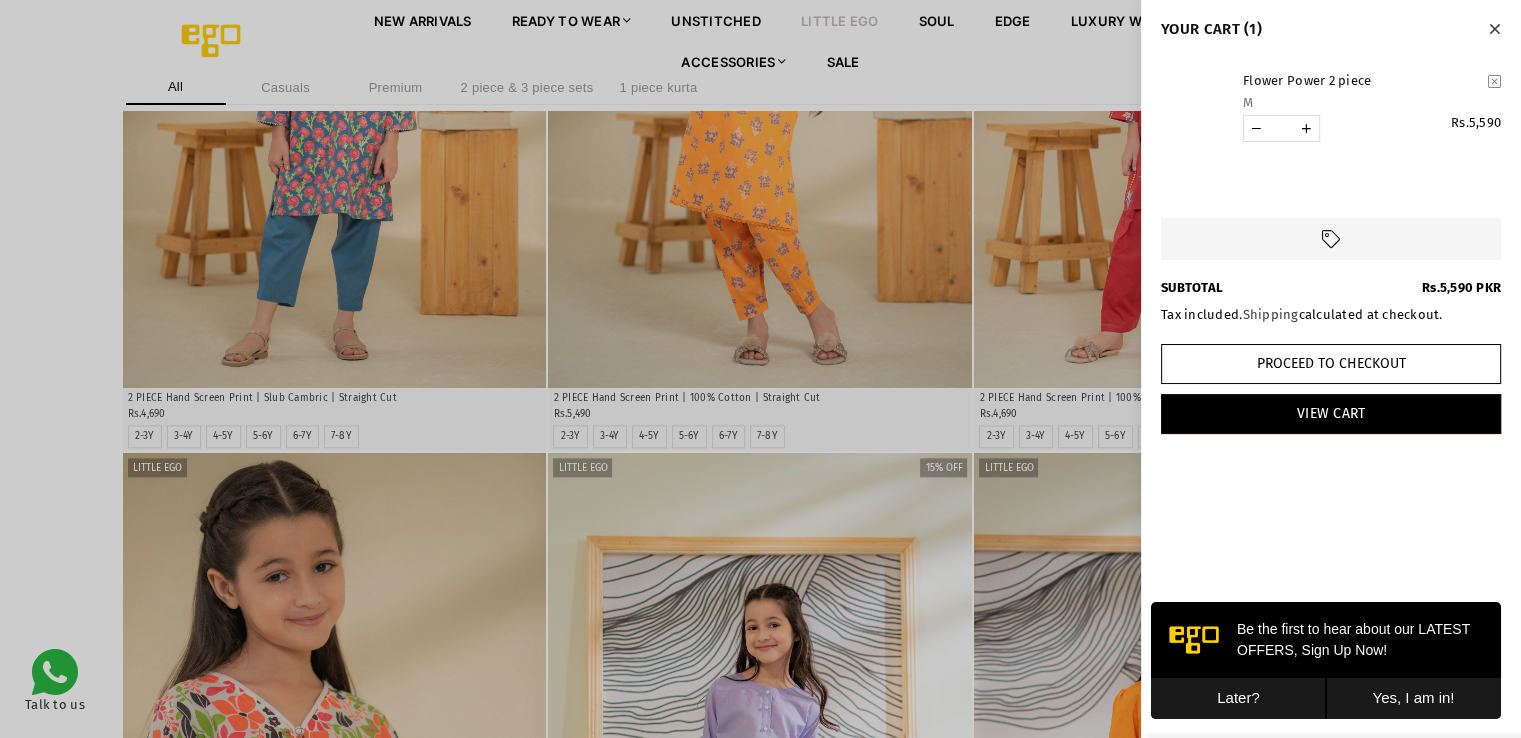 click on "Flower Power 2 piece" at bounding box center [1362, 81] 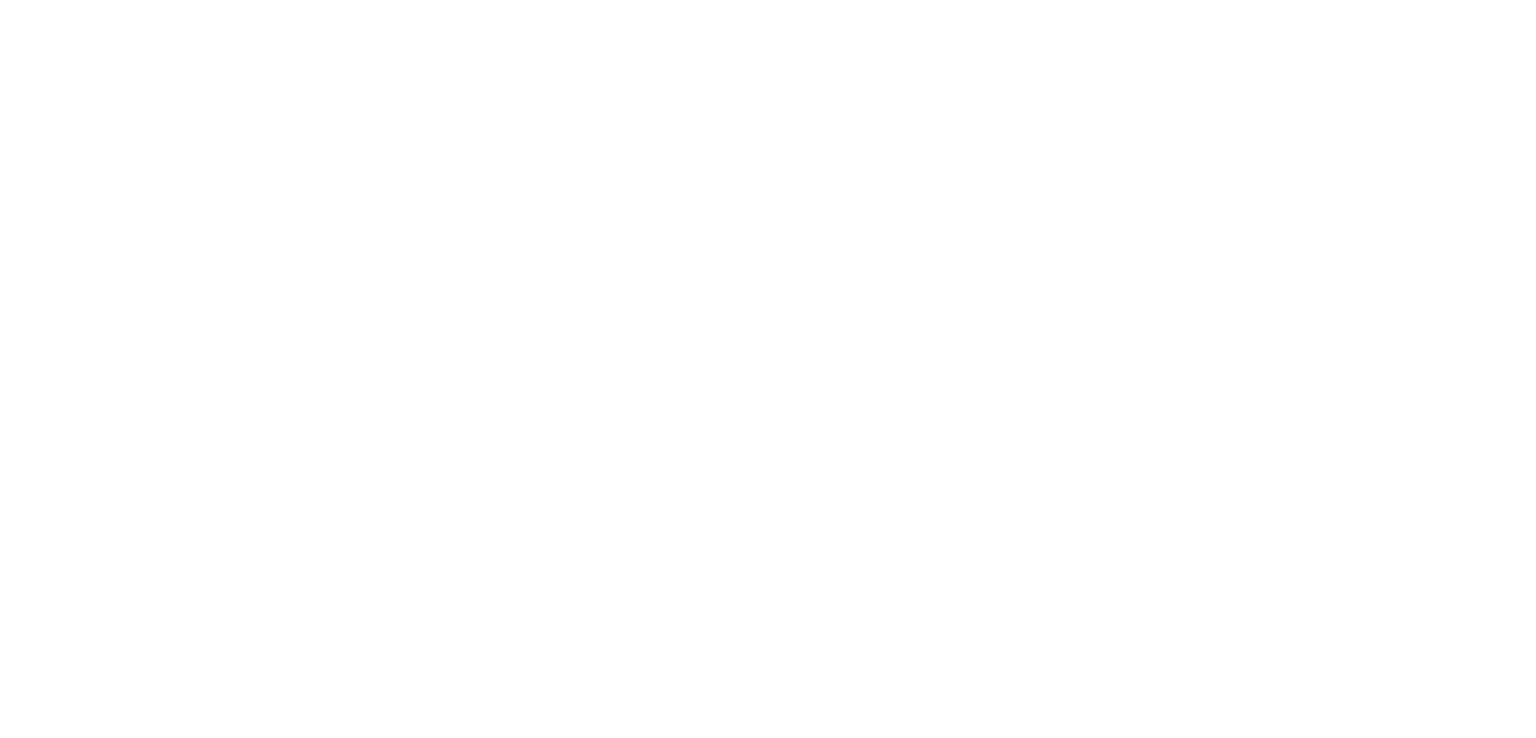 scroll, scrollTop: 0, scrollLeft: 0, axis: both 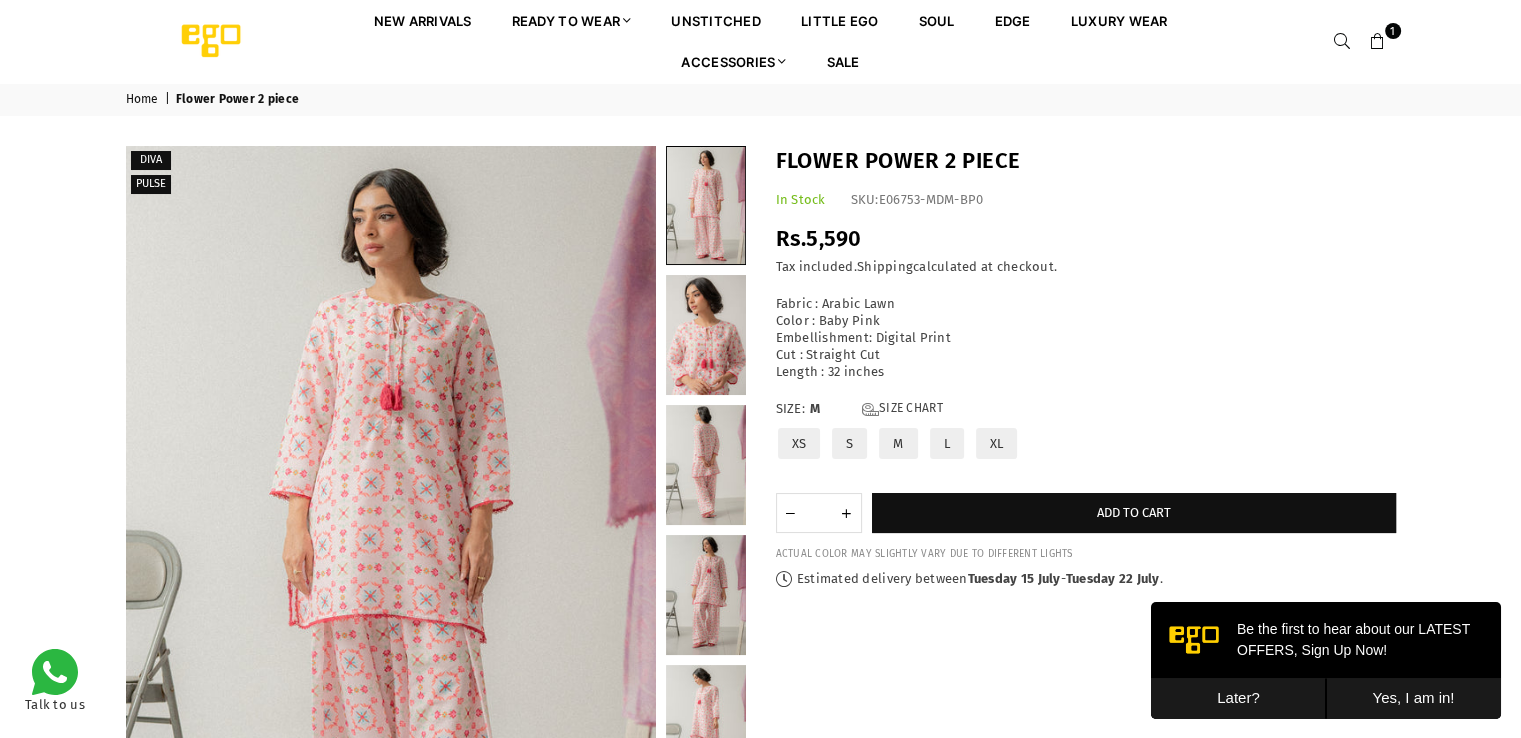 click at bounding box center [1378, 42] 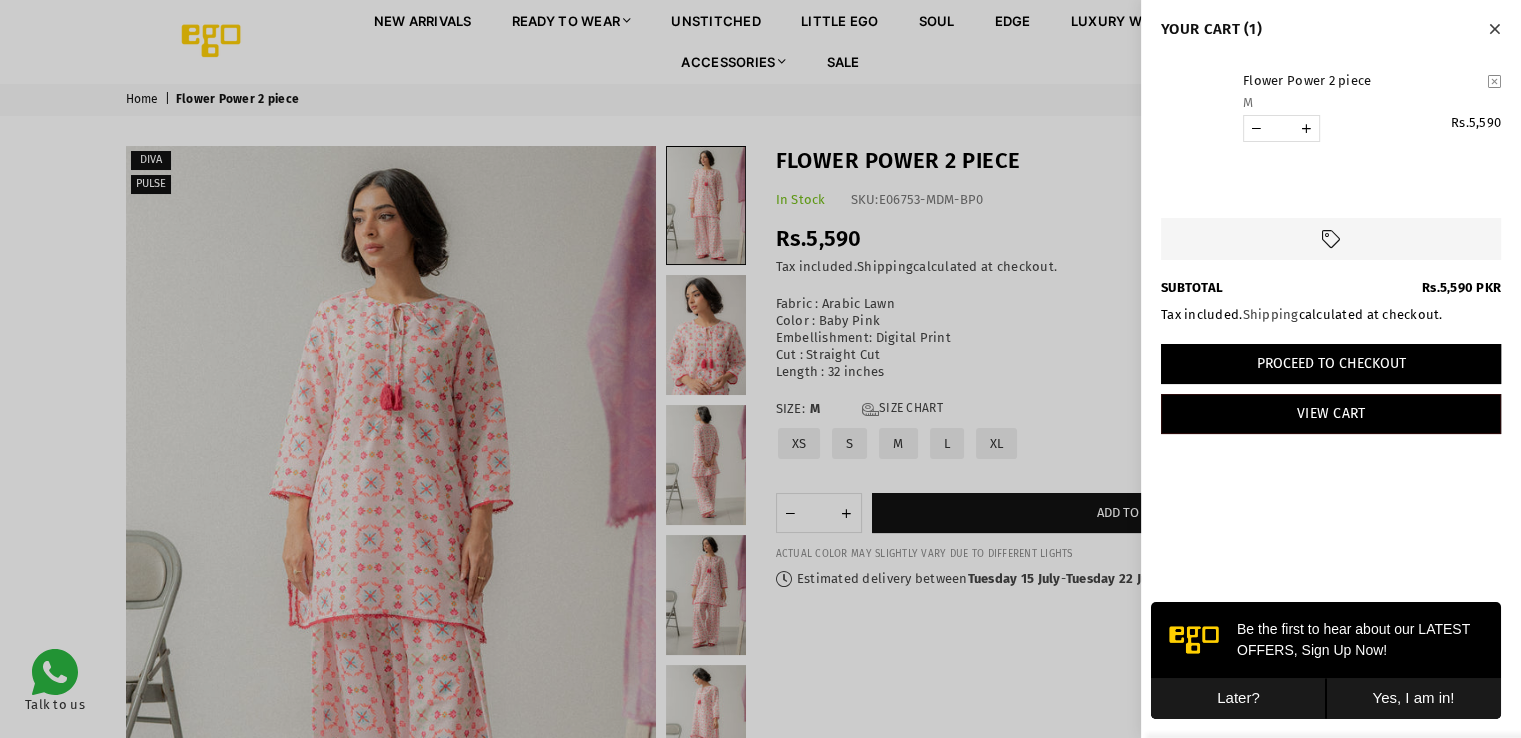 click on "Proceed to Checkout" at bounding box center (1331, 364) 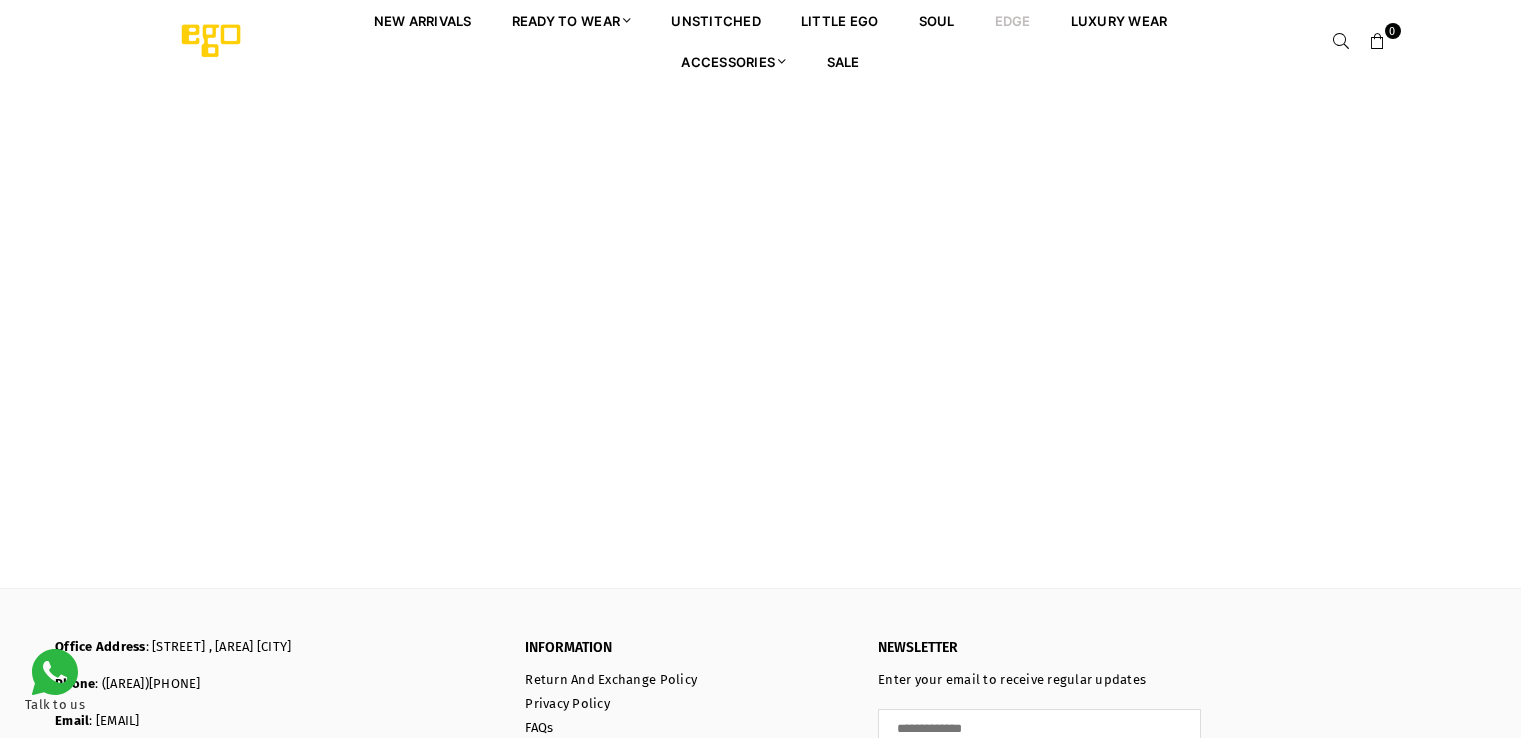 scroll, scrollTop: 0, scrollLeft: 0, axis: both 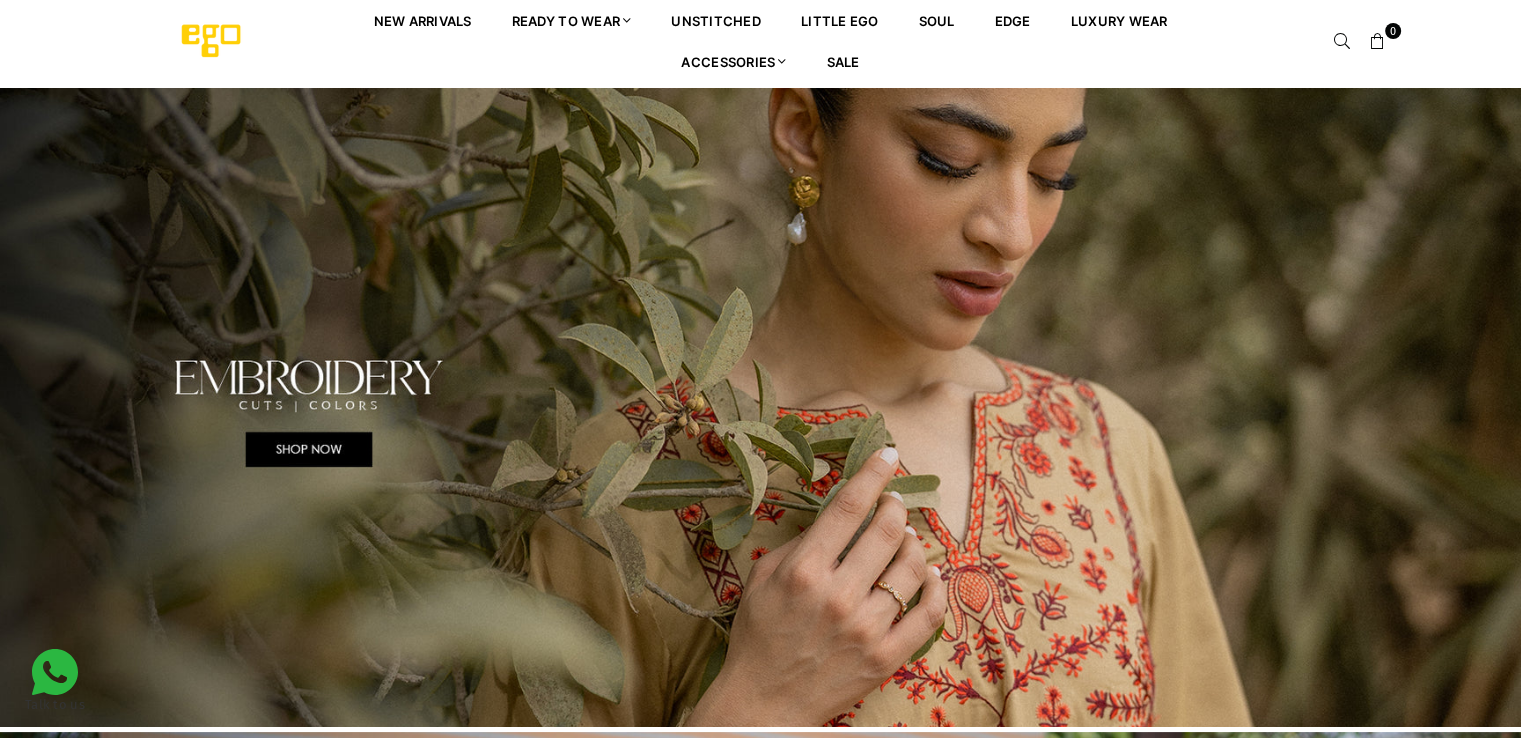 click at bounding box center (1378, 42) 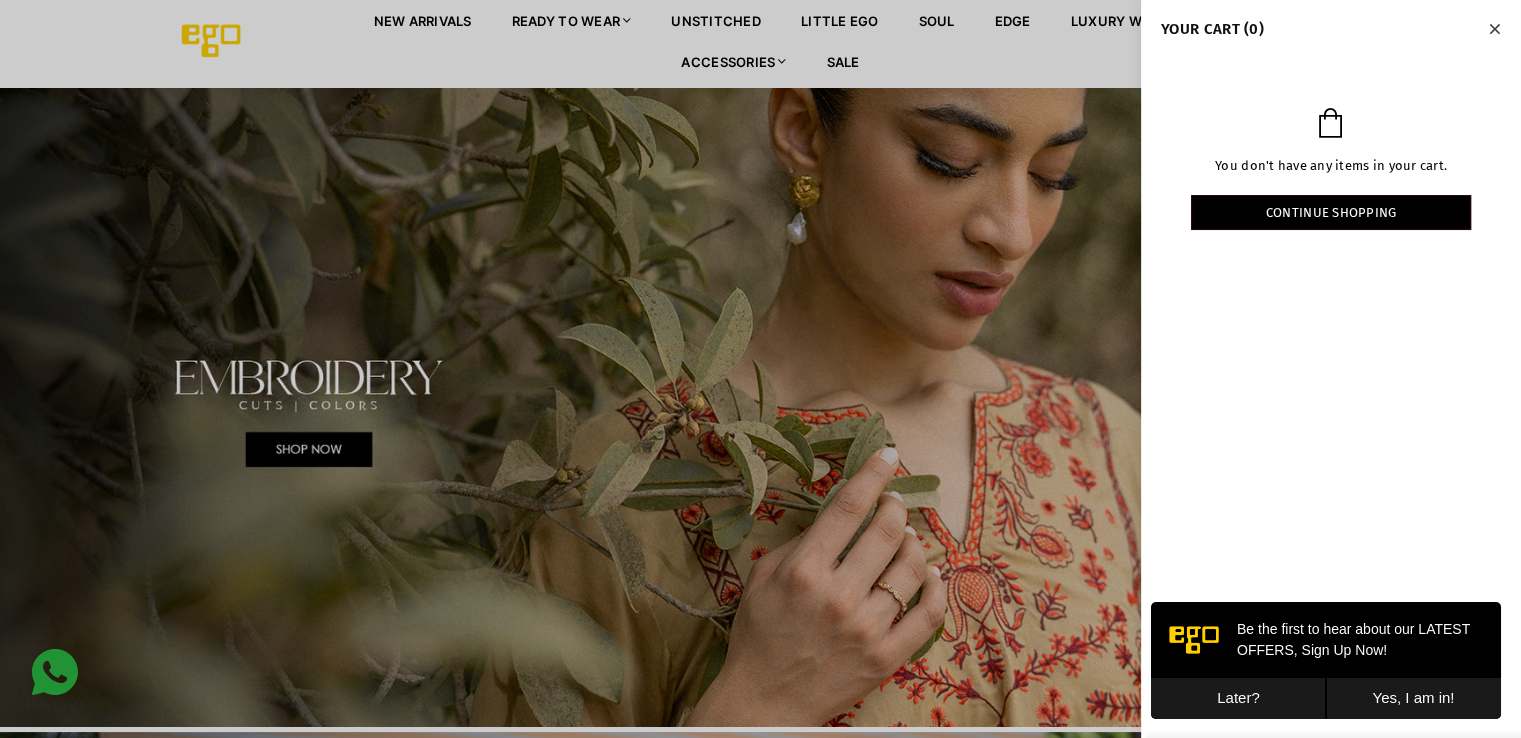 scroll, scrollTop: 0, scrollLeft: 0, axis: both 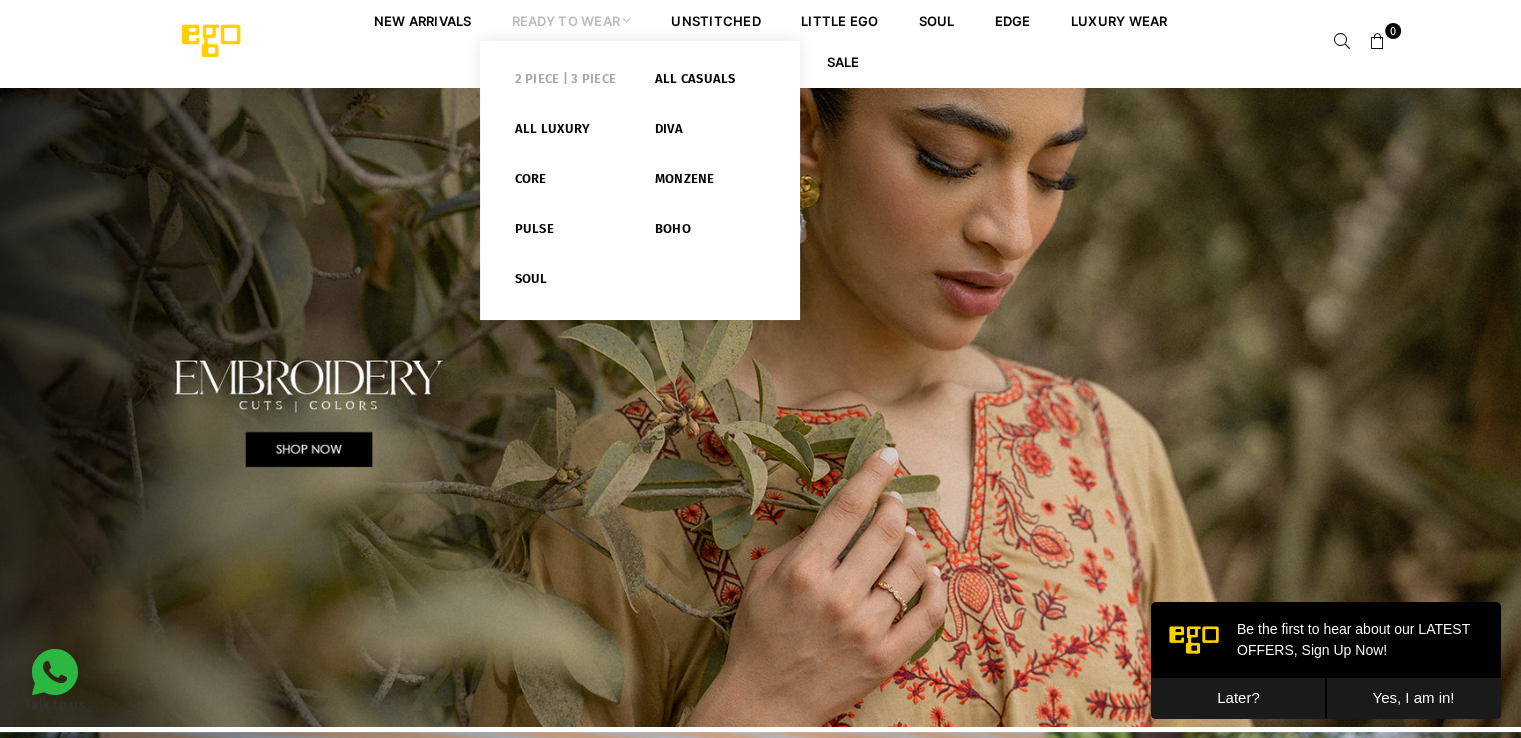 click on "2 PIECE | 3 PIECE" at bounding box center [570, 83] 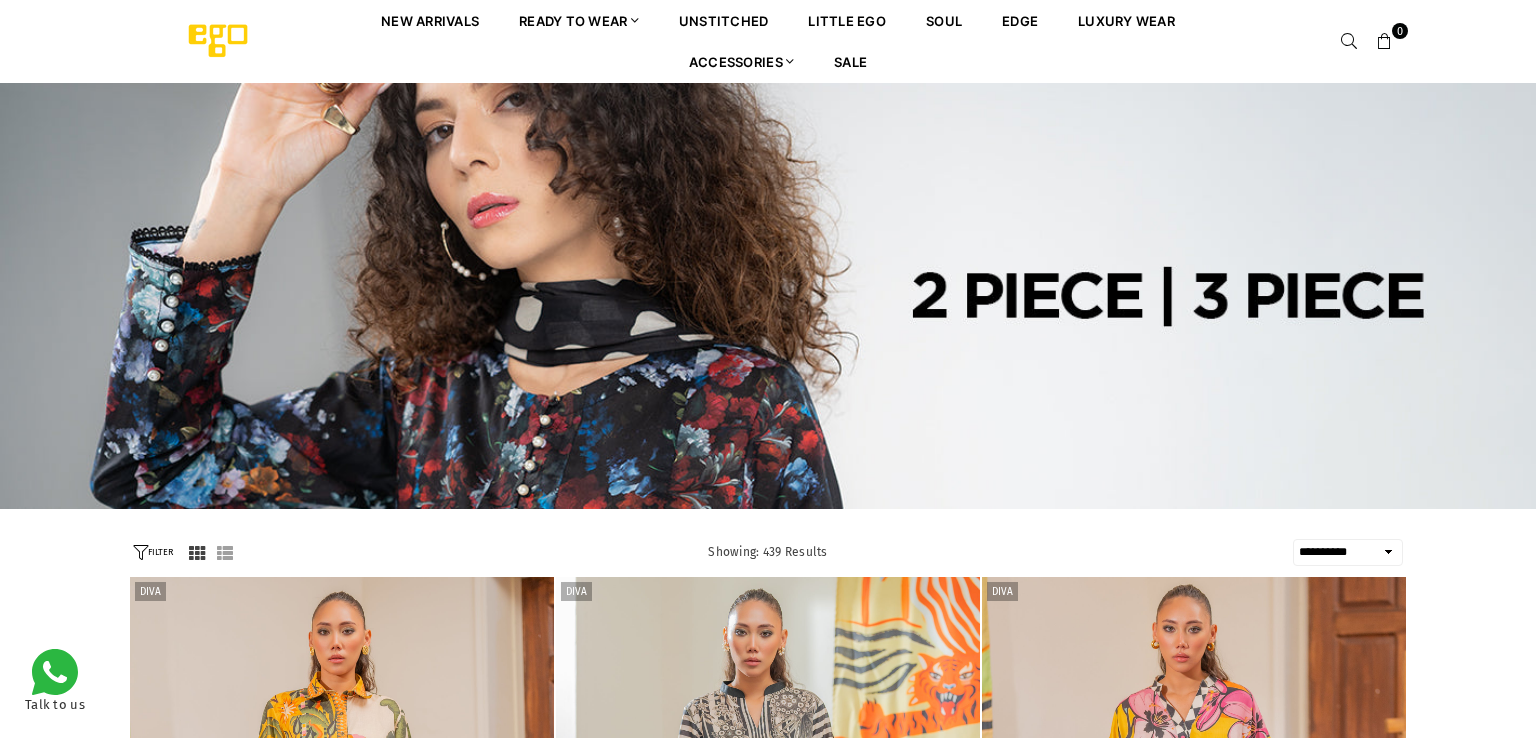 select on "**********" 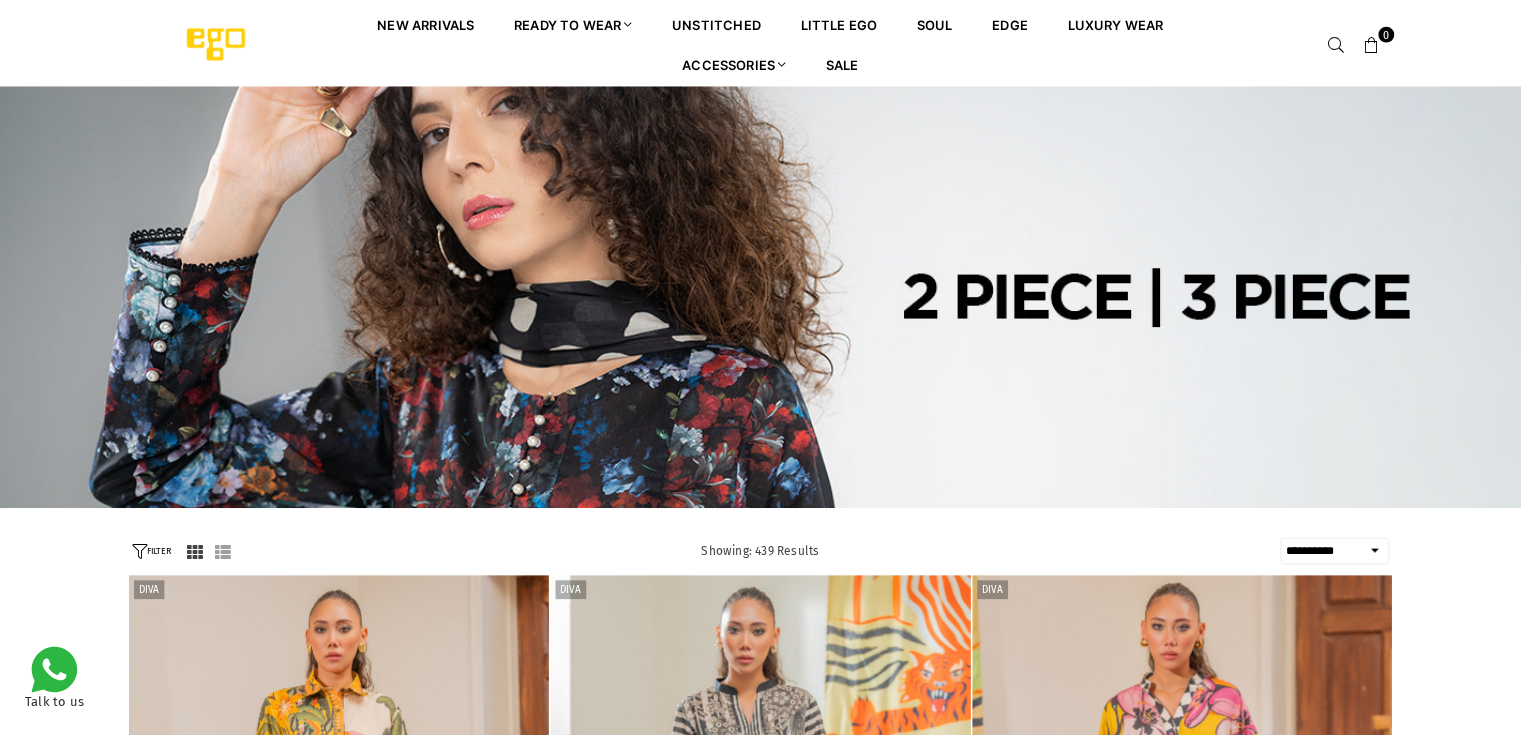 scroll, scrollTop: 0, scrollLeft: 0, axis: both 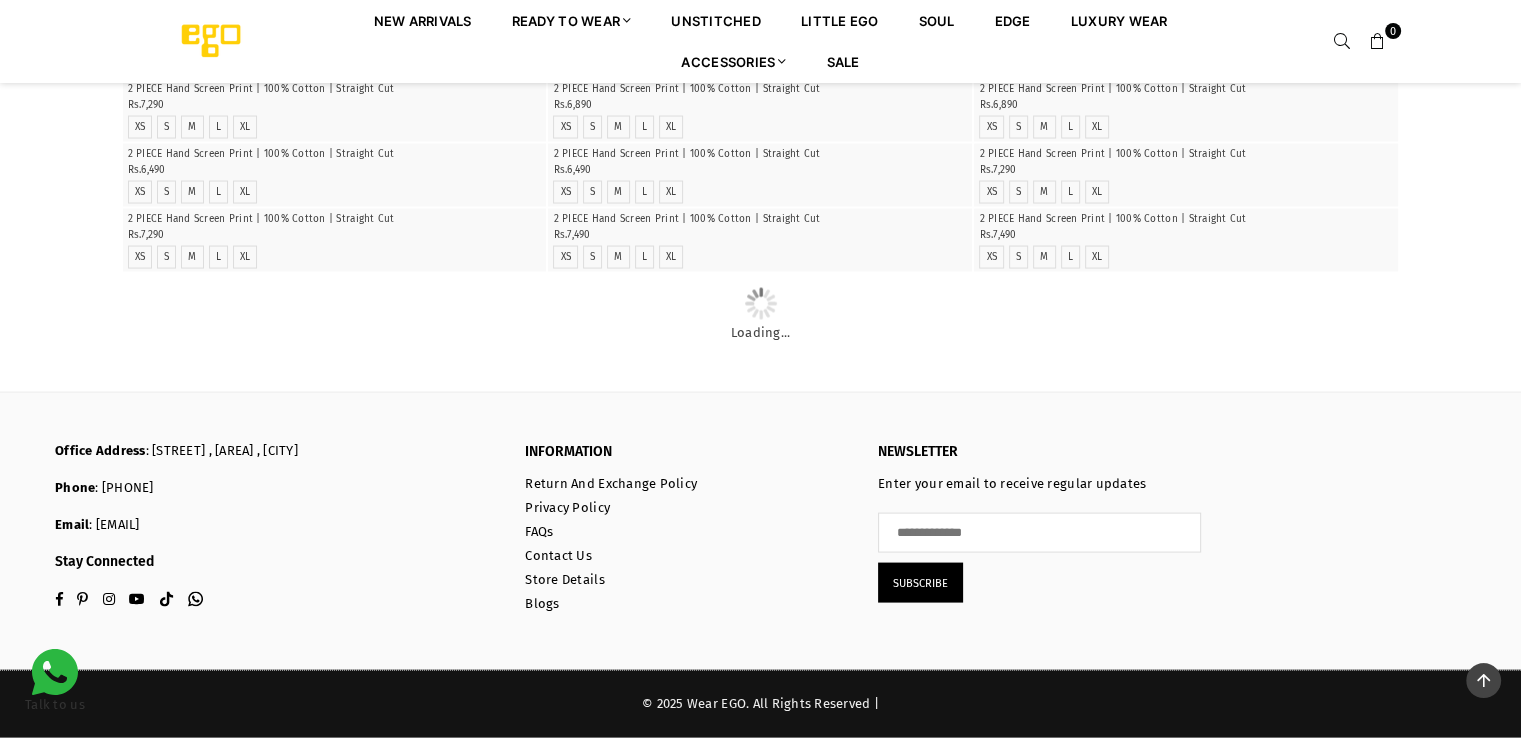 click at bounding box center [1186, -51] 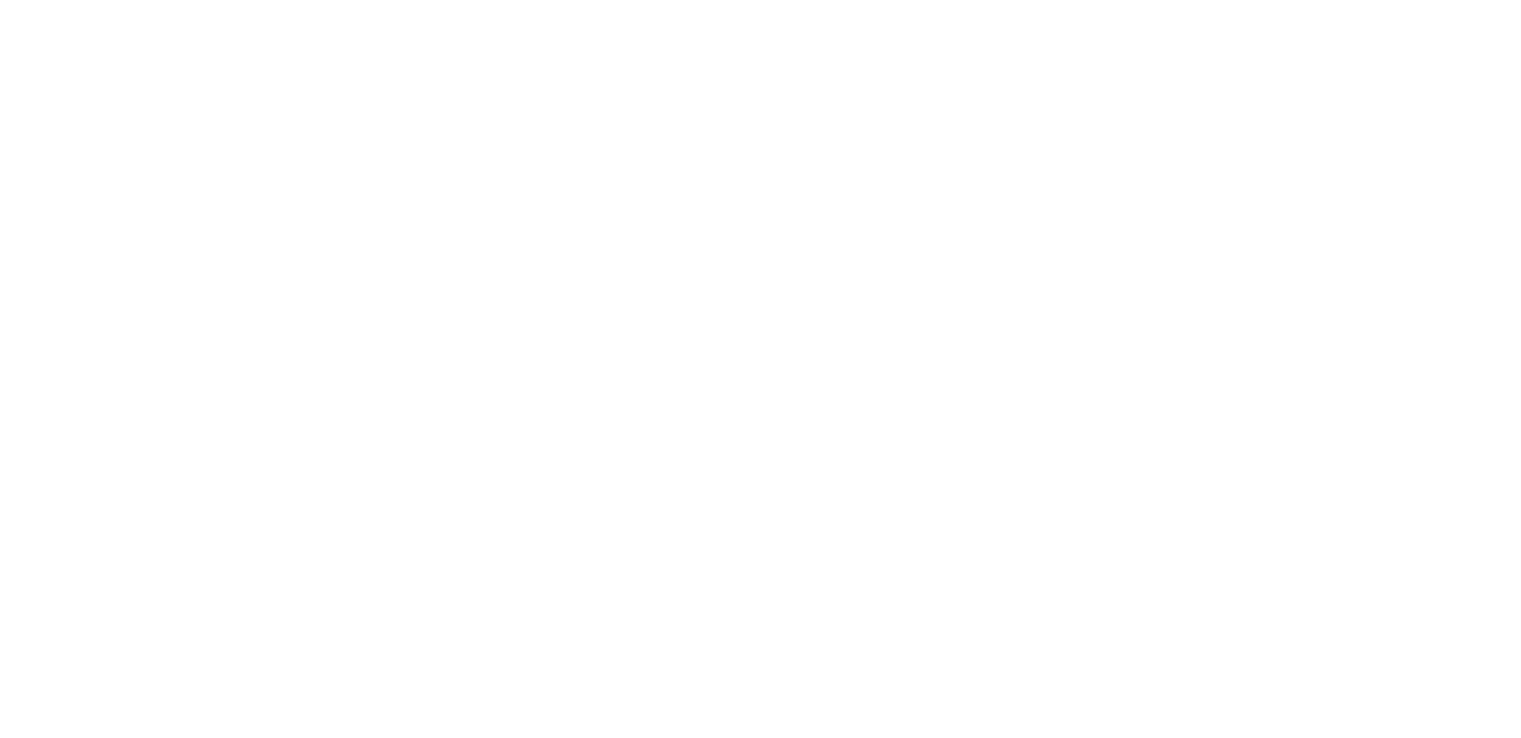 scroll, scrollTop: 0, scrollLeft: 0, axis: both 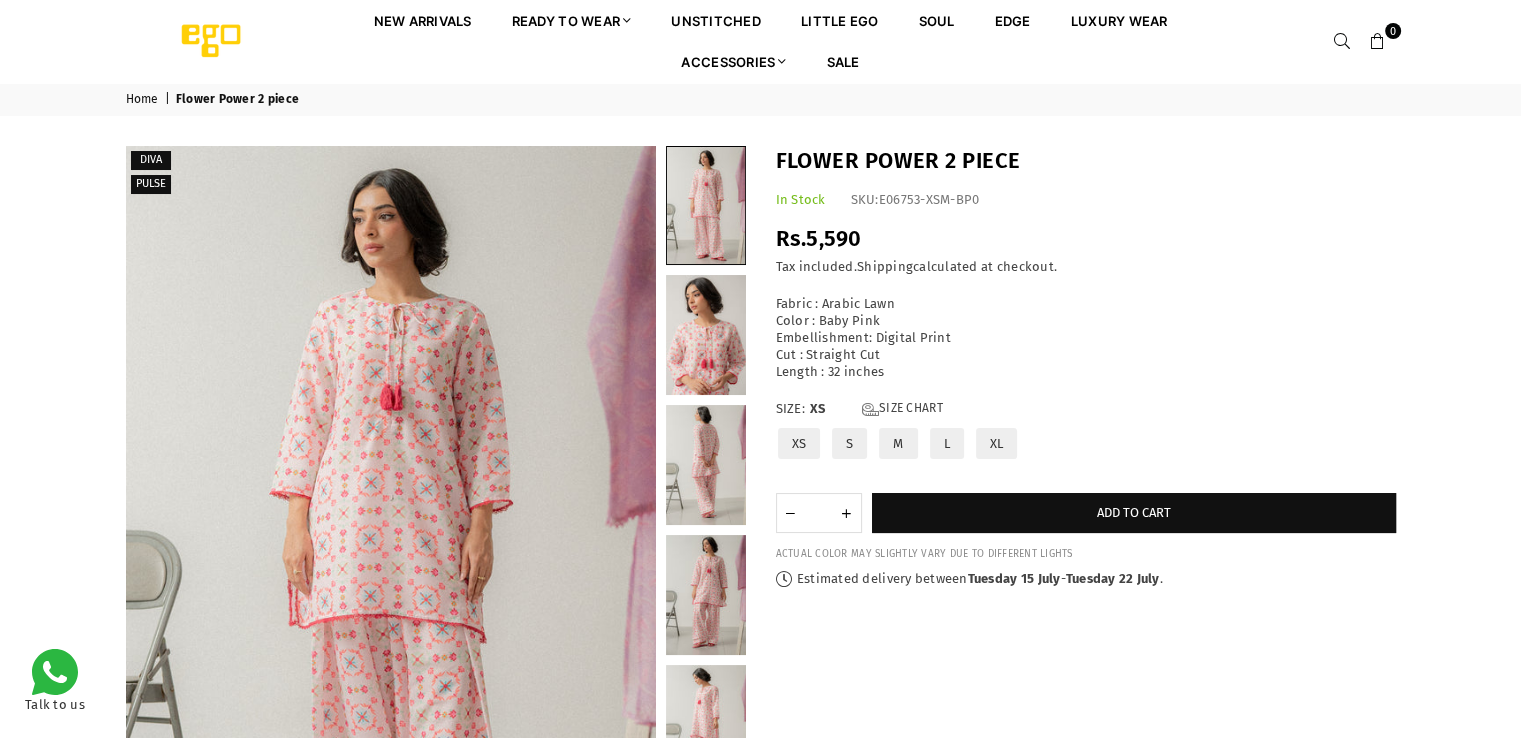 click on "S" at bounding box center (849, 443) 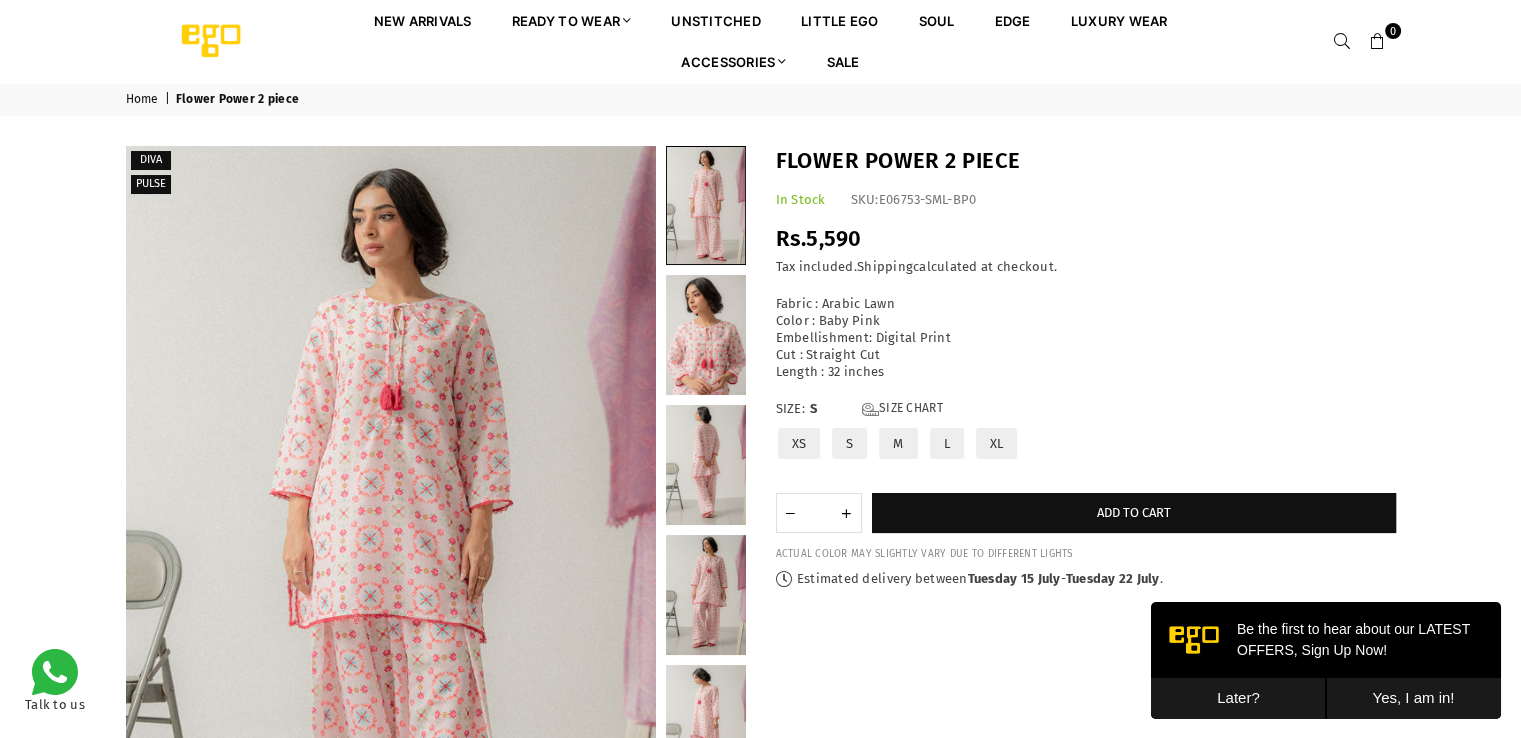scroll, scrollTop: 0, scrollLeft: 0, axis: both 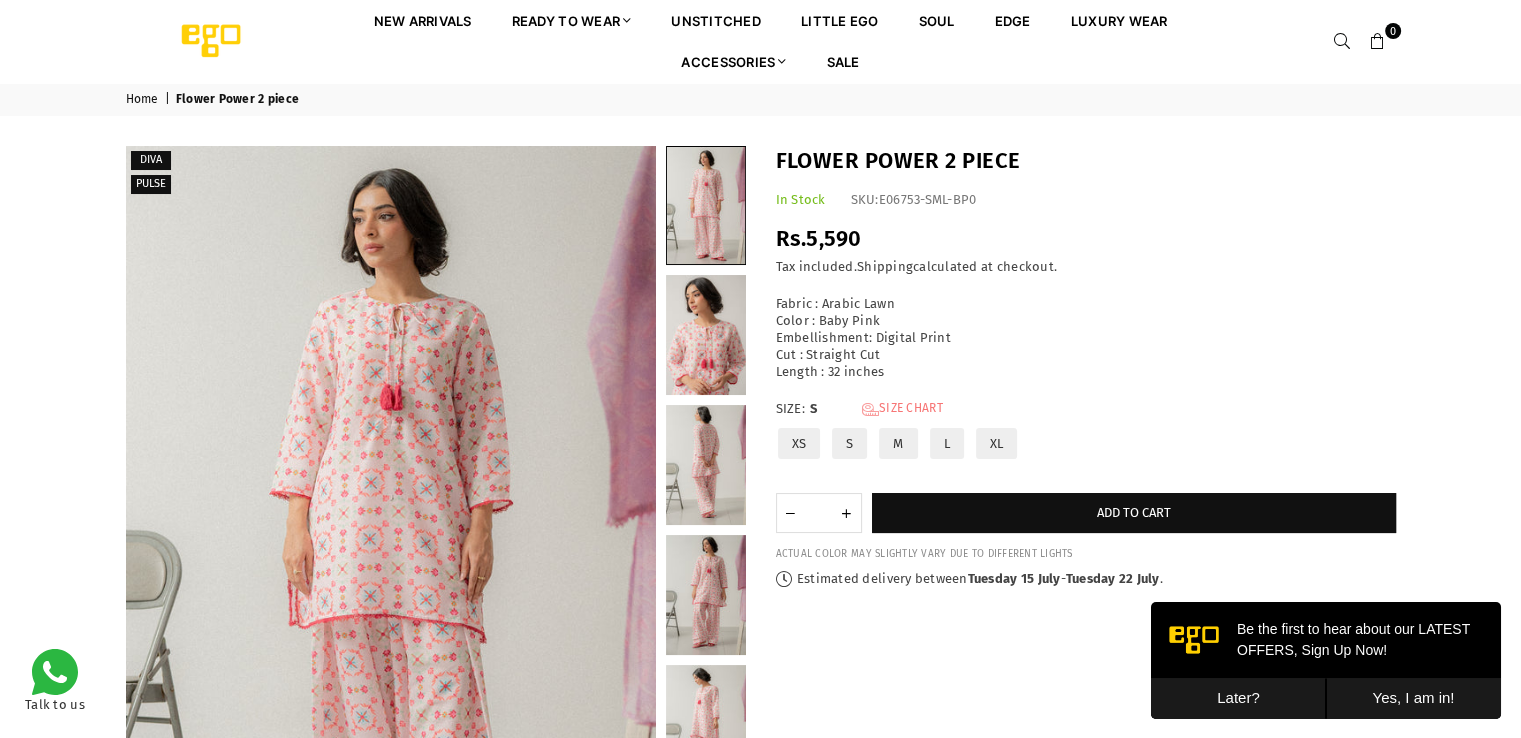 click on "Size Chart" at bounding box center [902, 409] 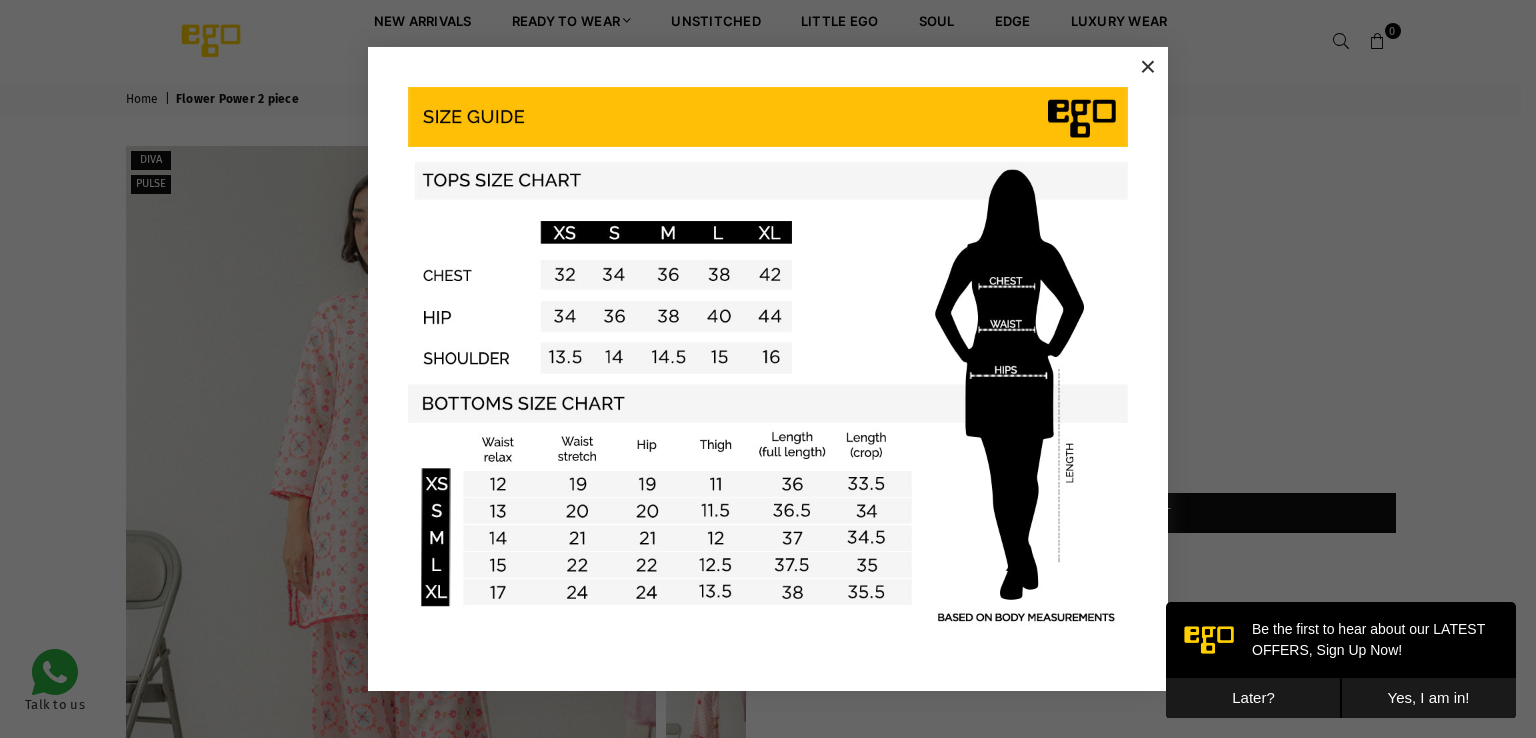 click on "×" at bounding box center (1148, 67) 